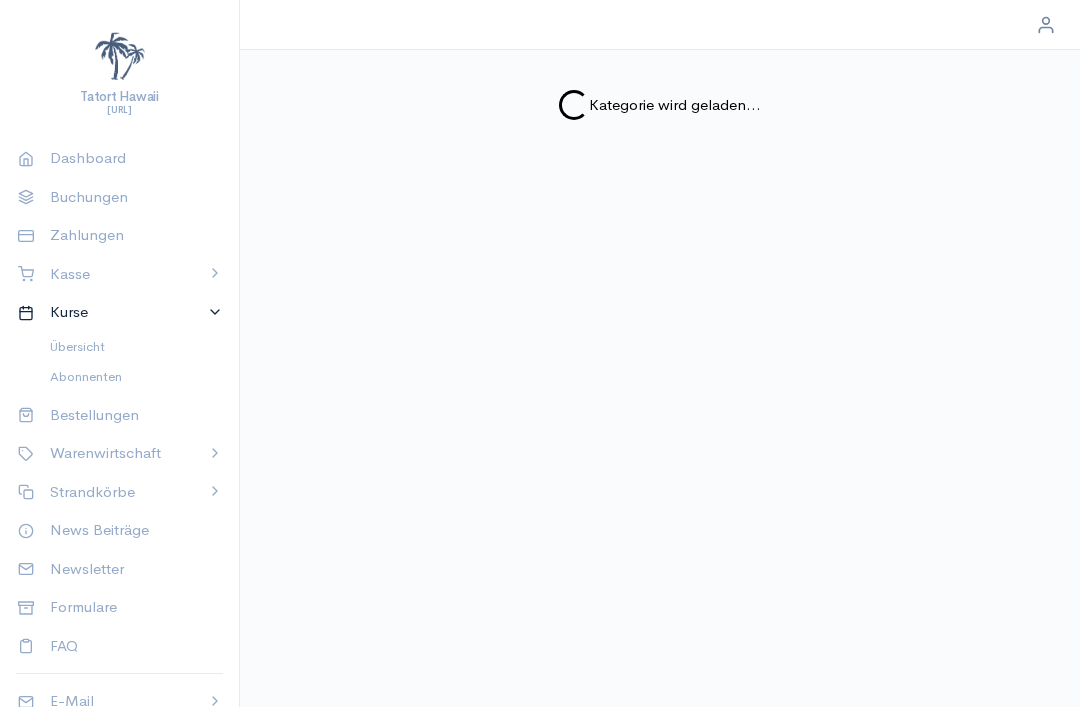 scroll, scrollTop: 0, scrollLeft: 0, axis: both 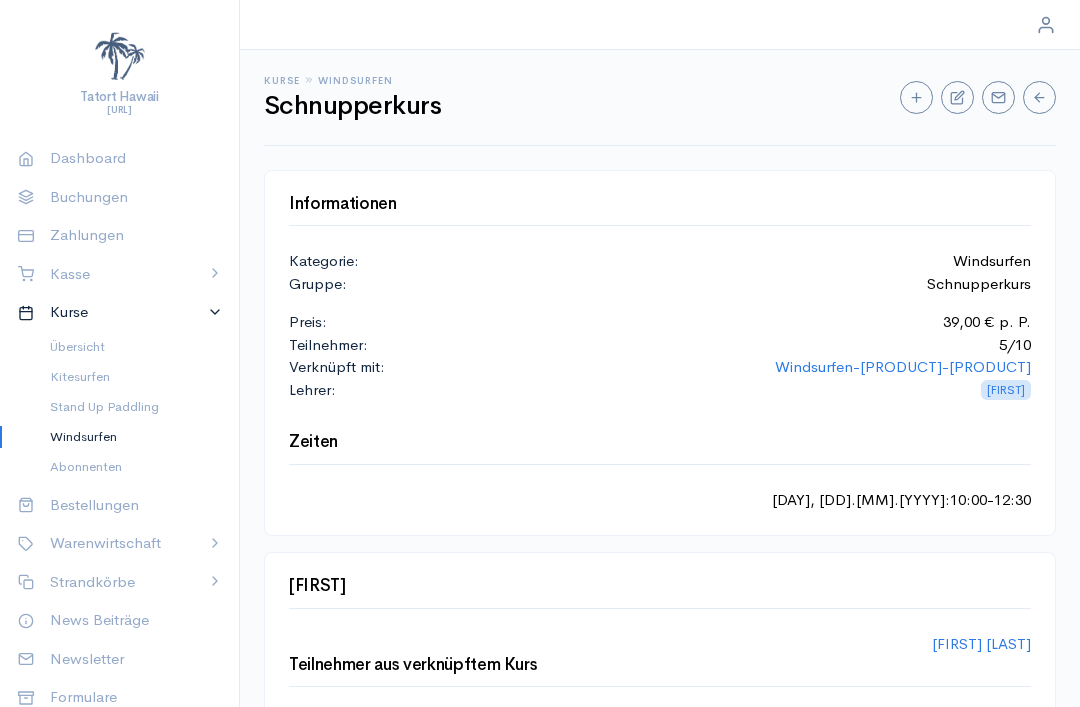 click on "[PRODUCT] - [PRODUCT]" at bounding box center [903, 366] 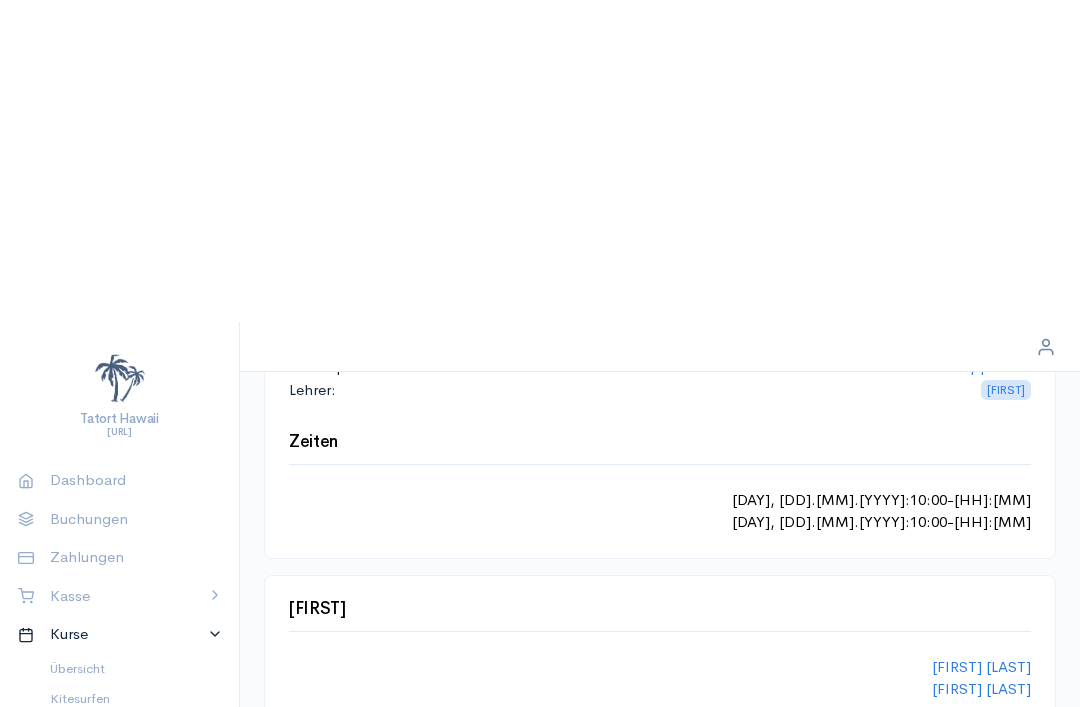 scroll, scrollTop: 0, scrollLeft: 0, axis: both 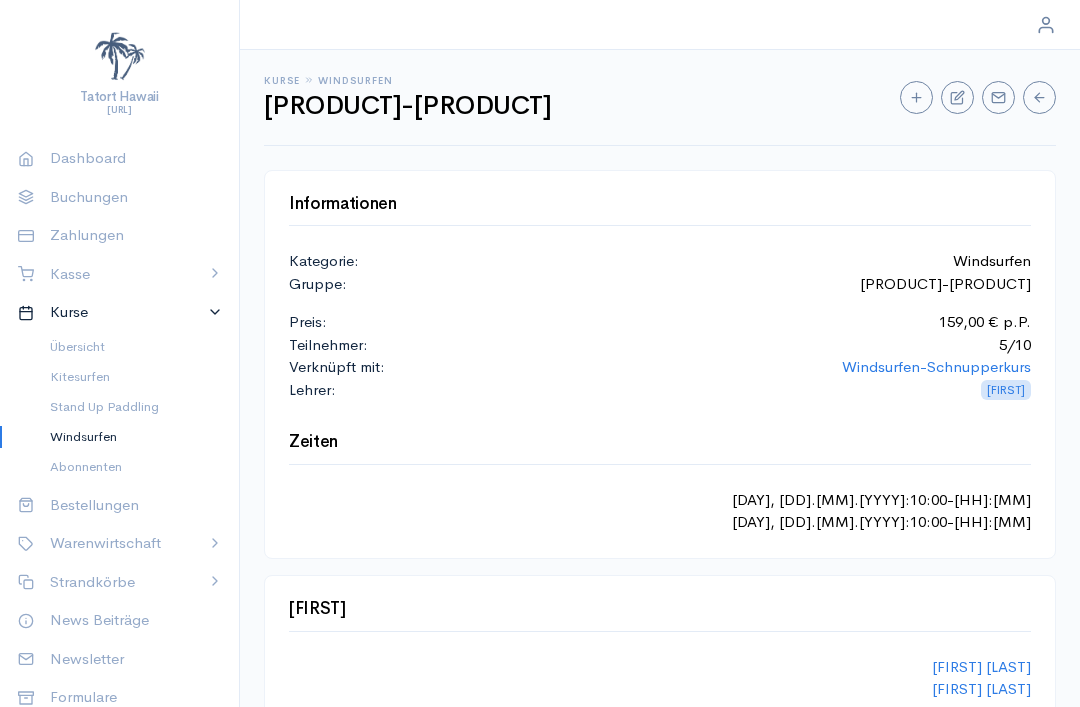 click on "[FIRST]" at bounding box center (1006, 390) 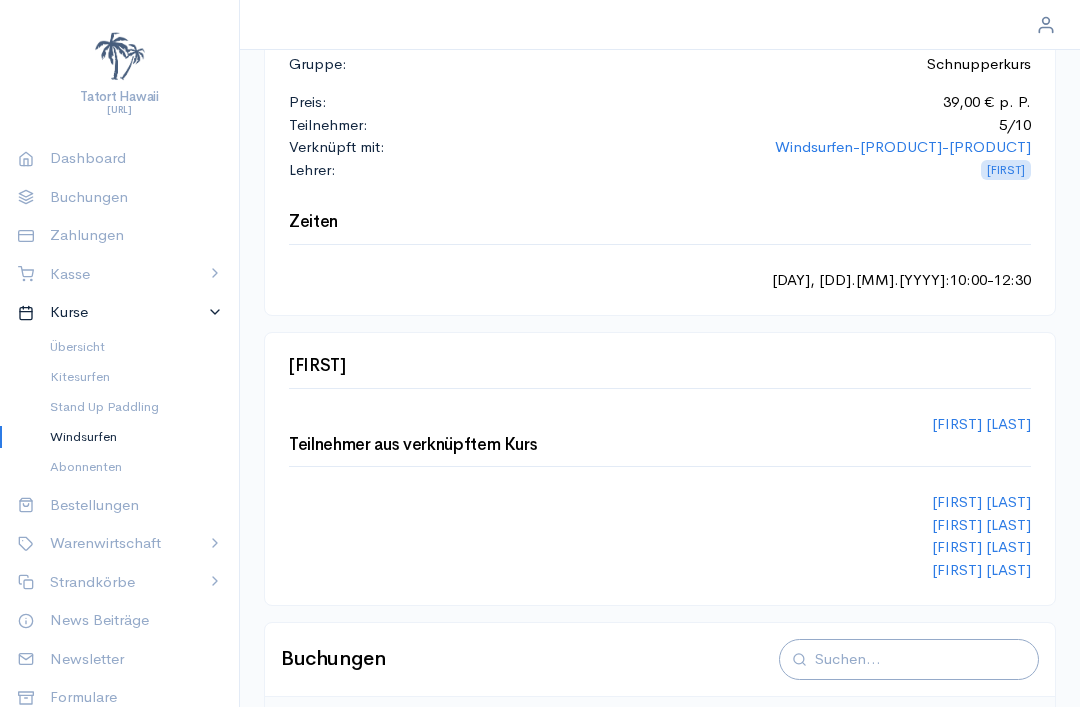 scroll, scrollTop: 0, scrollLeft: 0, axis: both 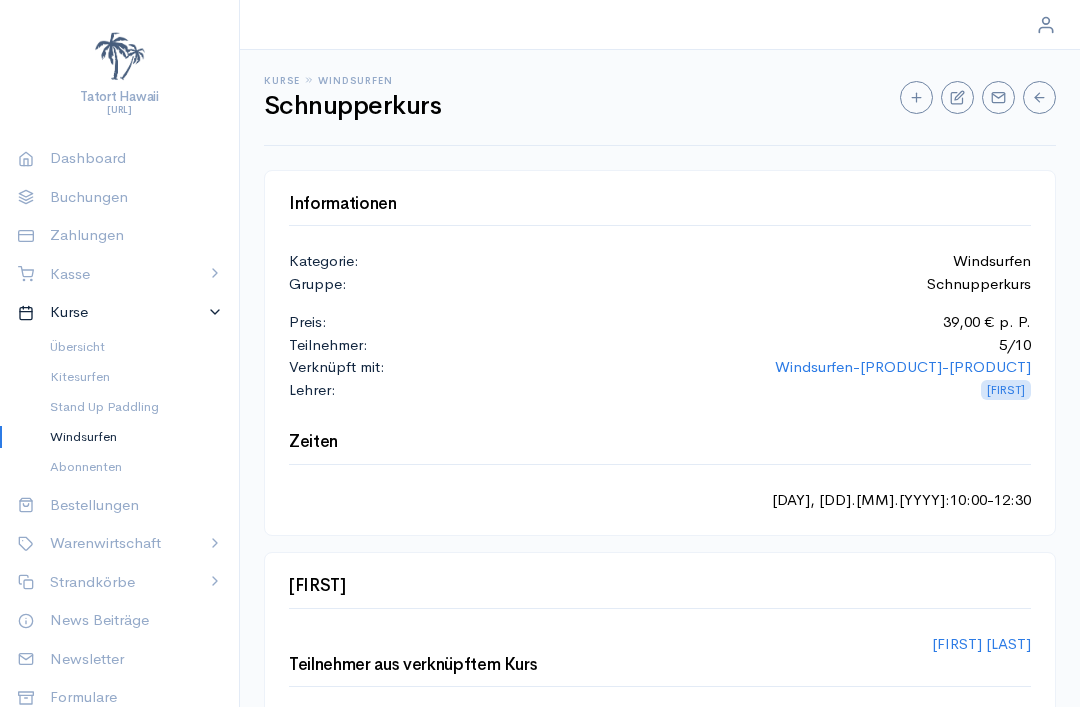 click on "Windsurfen" at bounding box center [119, 437] 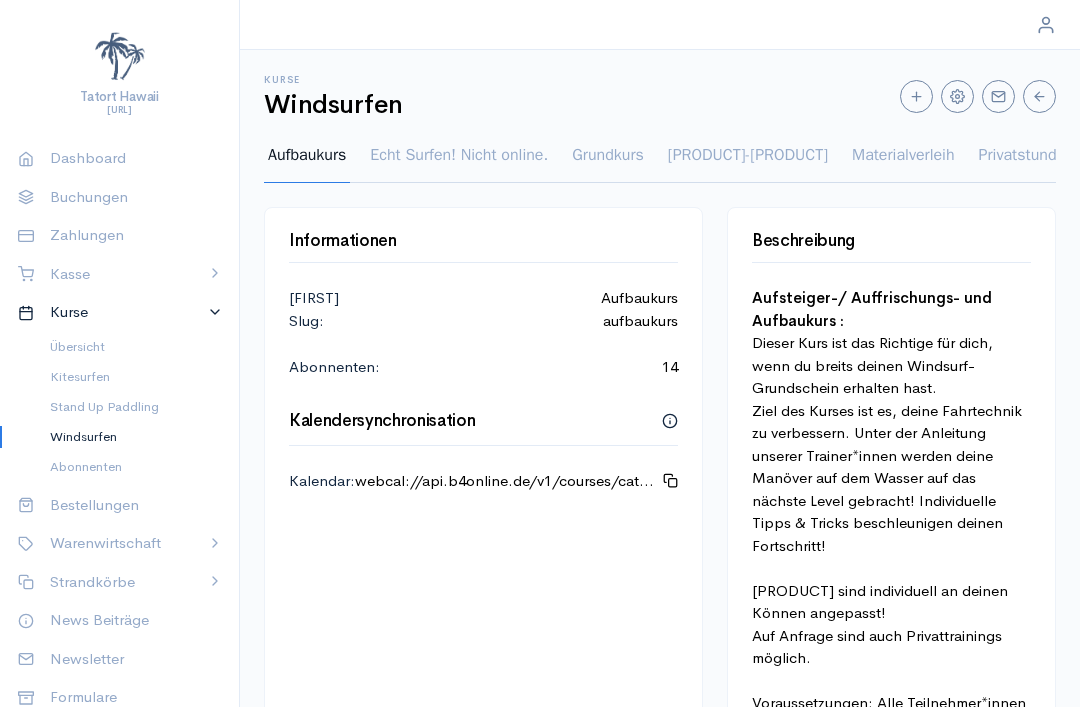 click on "Windsurfen" at bounding box center (128, 437) 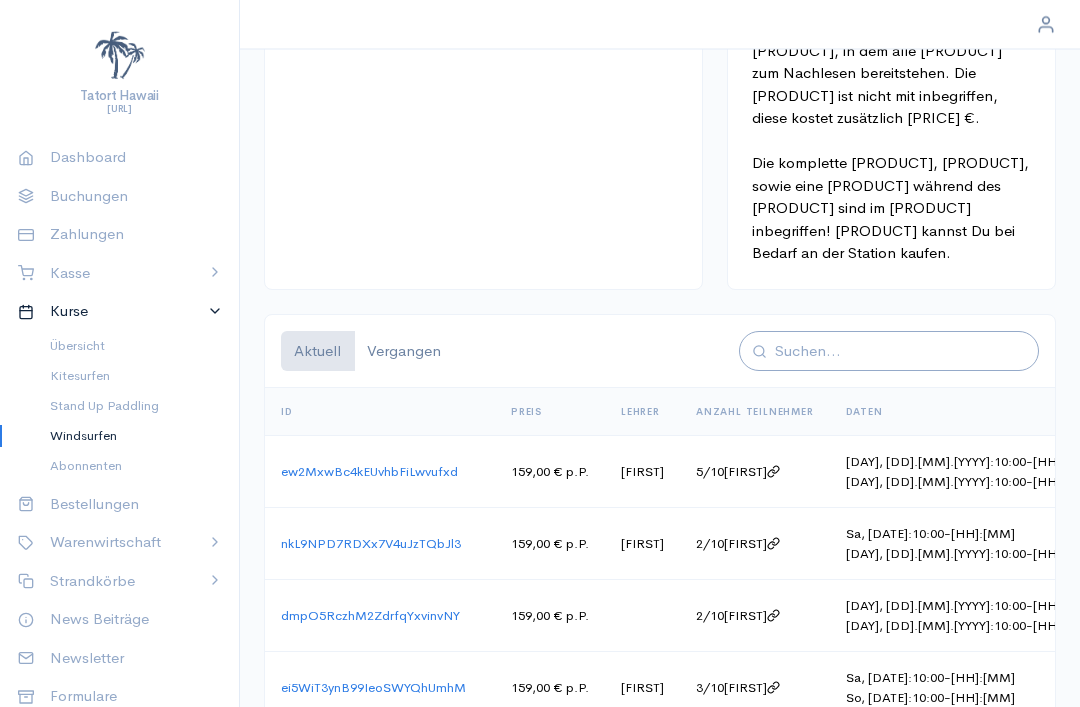 scroll, scrollTop: 1021, scrollLeft: 0, axis: vertical 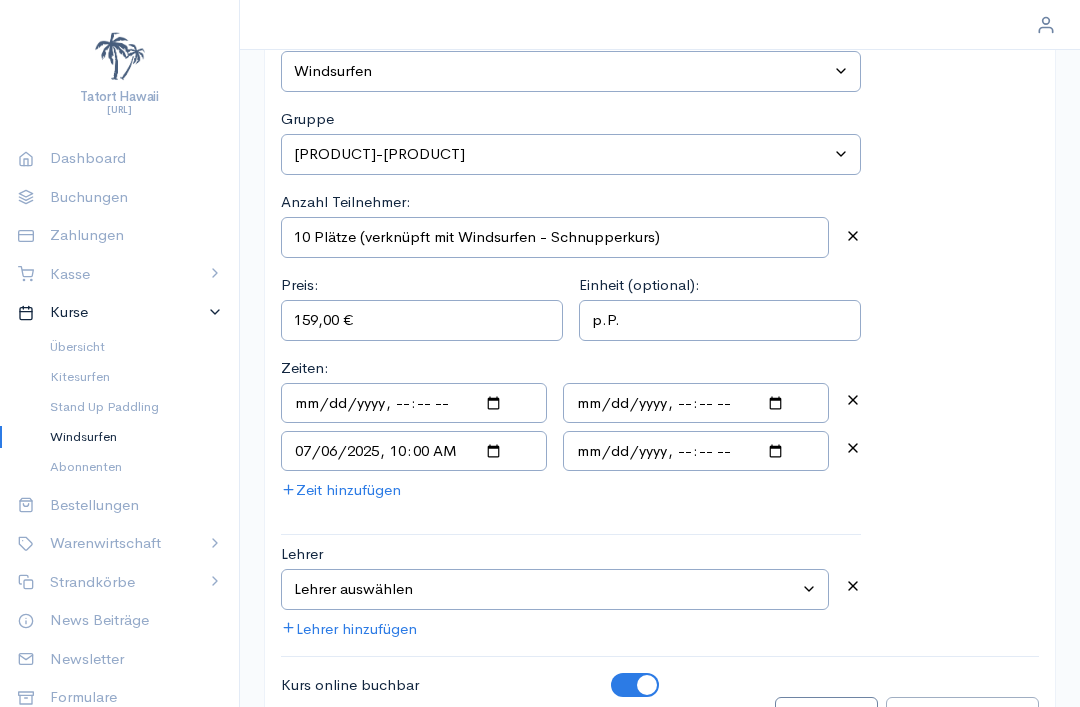 click on "Lehrer auswählen [FIRST] [LAST] [FIRST] [LAST] [FIRST] [LAST] [FIRST] [LAST] [FIRST] [LAST] [FIRST] [LAST] [FIRST] [LAST] [FIRST] [LAST] [FIRST] [LAST] [FIRST] [LAST] [FIRST] [LAST] [FIRST] [LAST]" at bounding box center (555, 589) 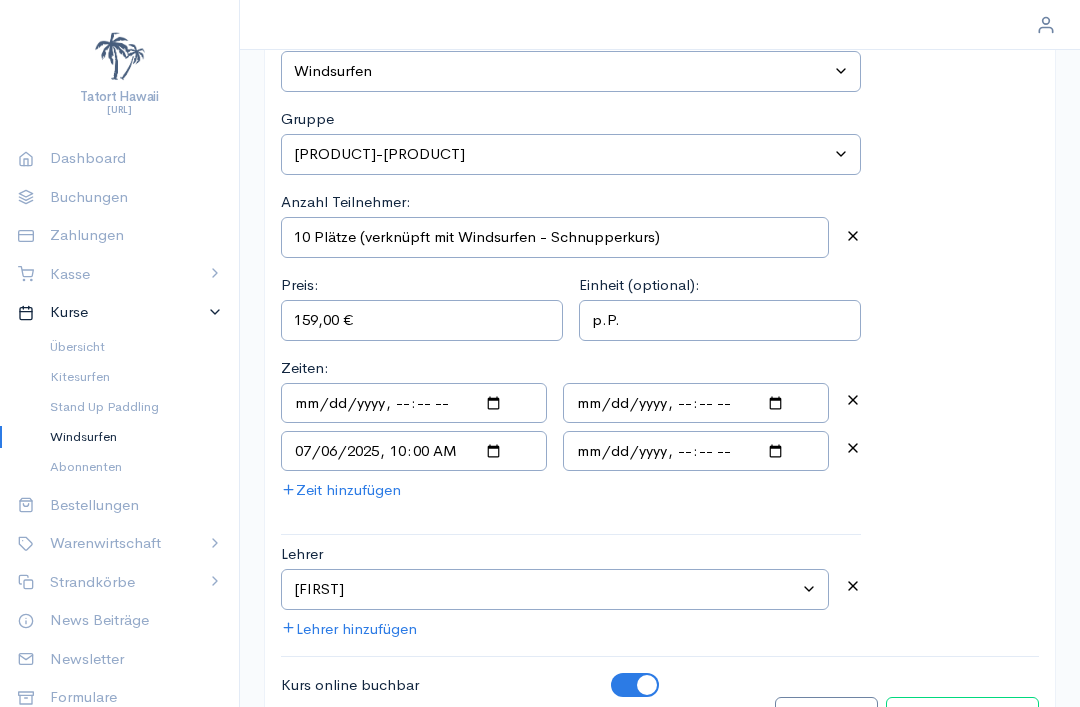 click on "Kurs  bearbeiten" at bounding box center (962, 717) 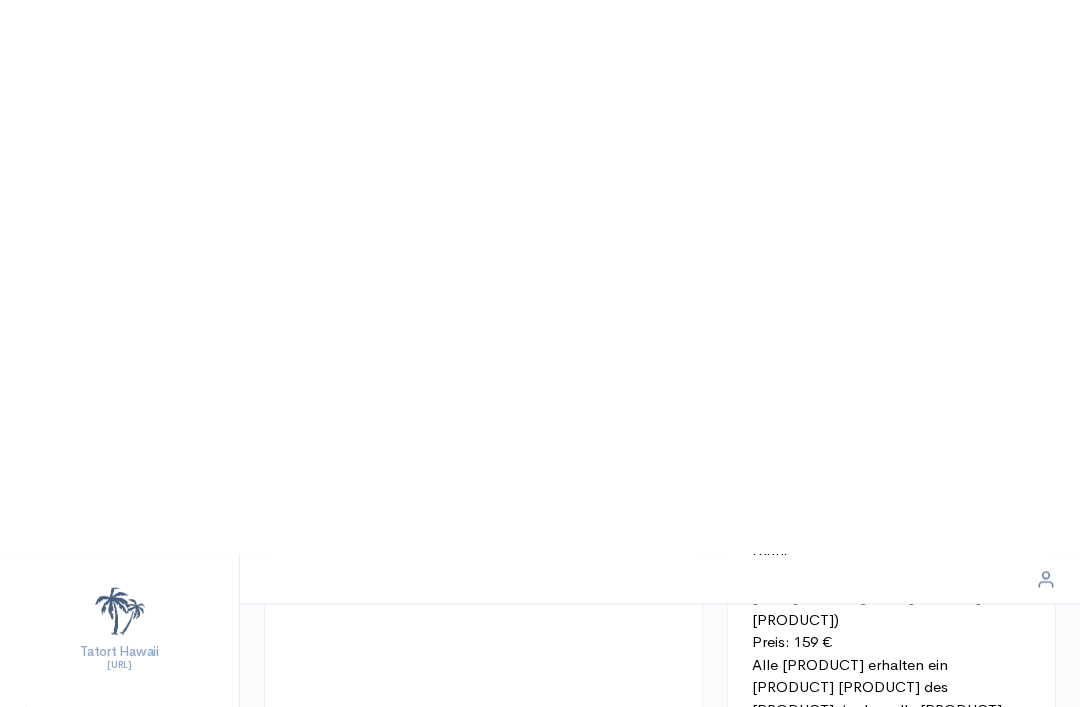 scroll, scrollTop: 0, scrollLeft: 0, axis: both 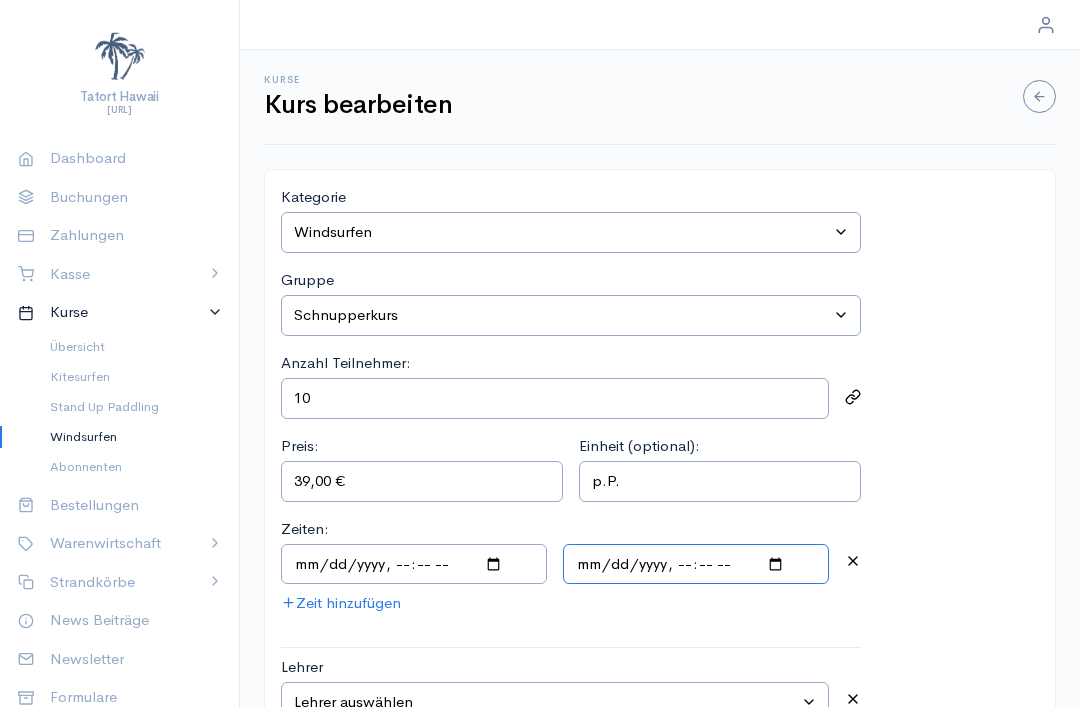 click at bounding box center (696, 564) 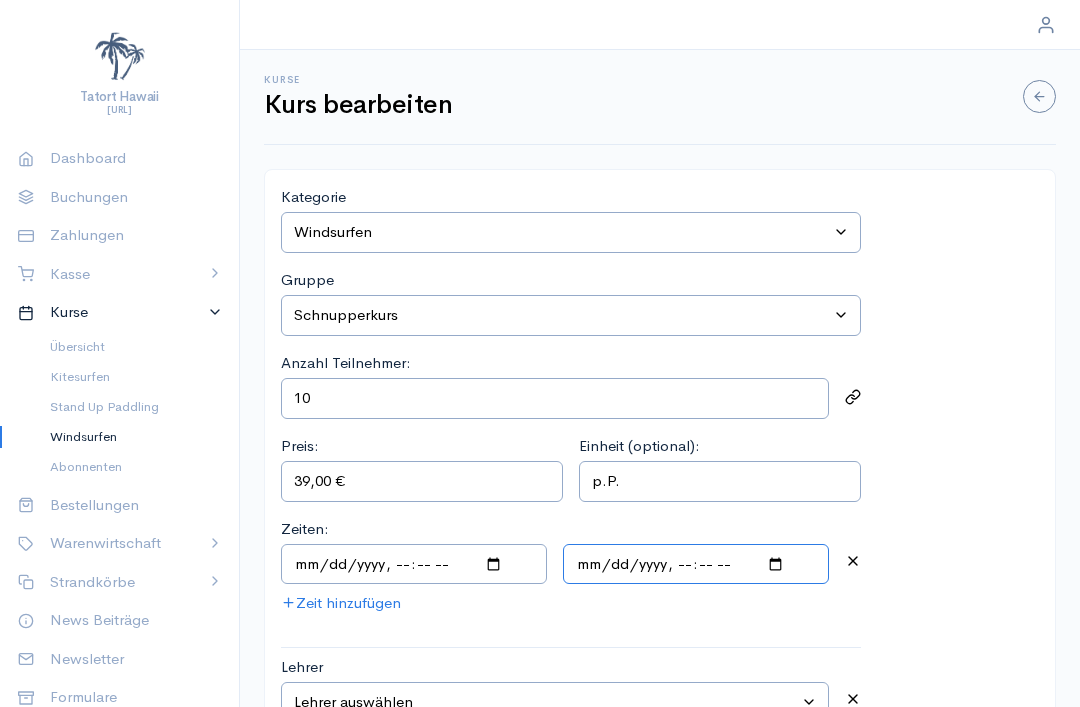 type on "[DATE]T12:30" 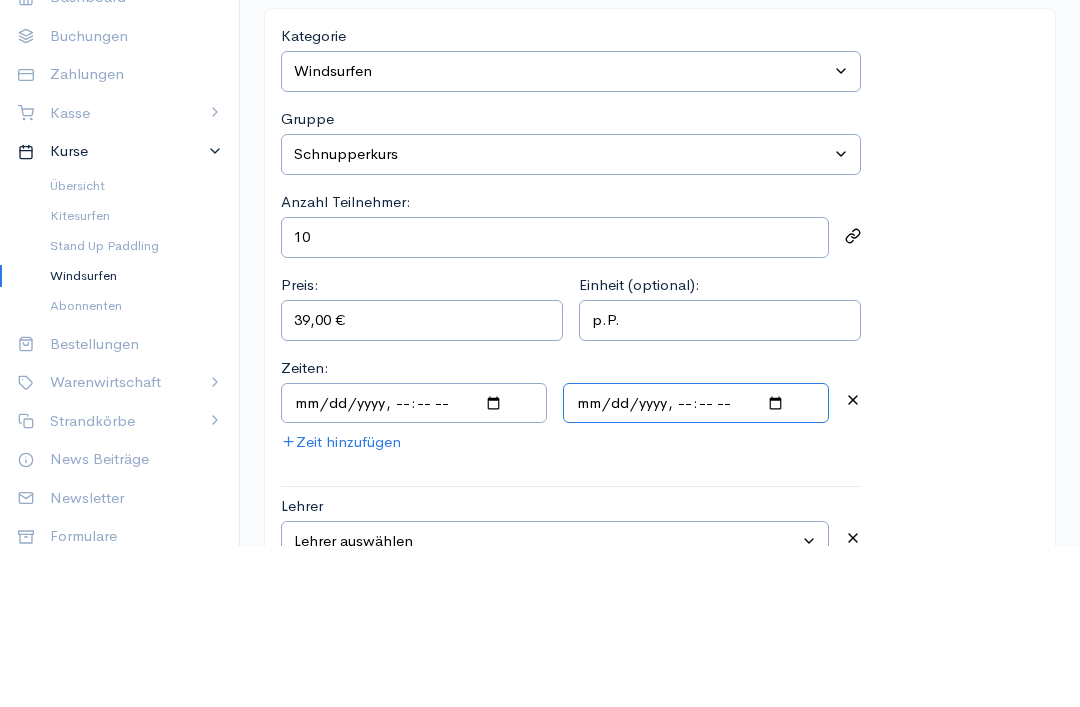 scroll, scrollTop: 113, scrollLeft: 0, axis: vertical 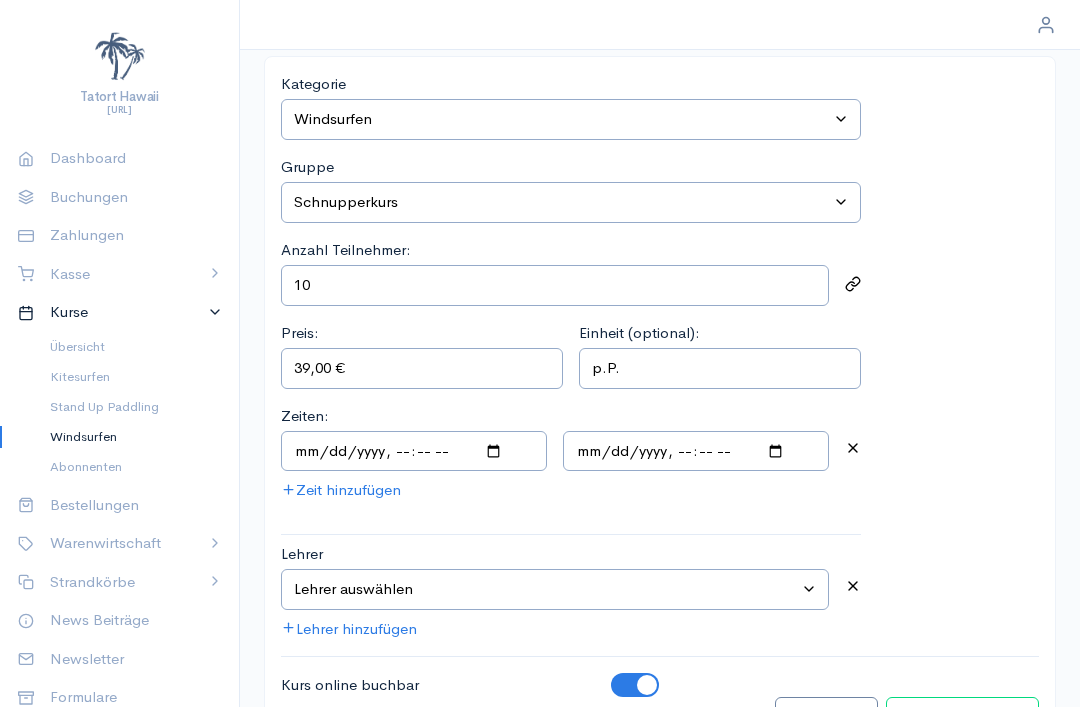 click on "Kurs  bearbeiten" at bounding box center (962, 717) 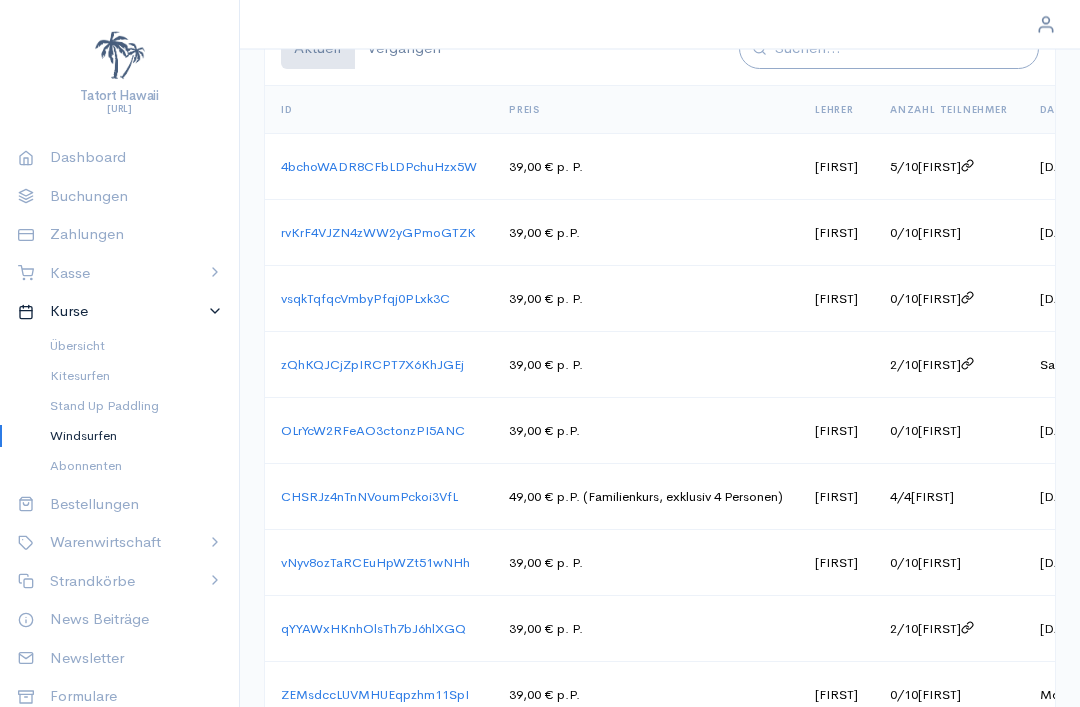 scroll, scrollTop: 1042, scrollLeft: 0, axis: vertical 